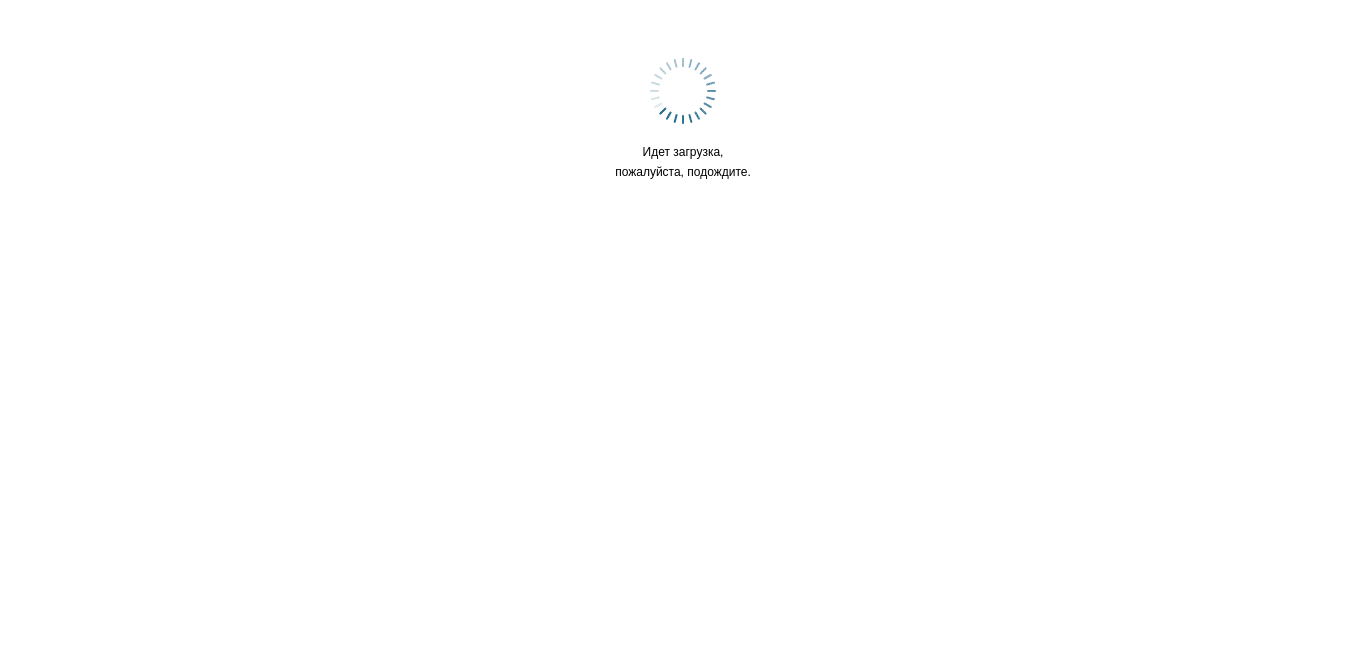 scroll, scrollTop: 0, scrollLeft: 0, axis: both 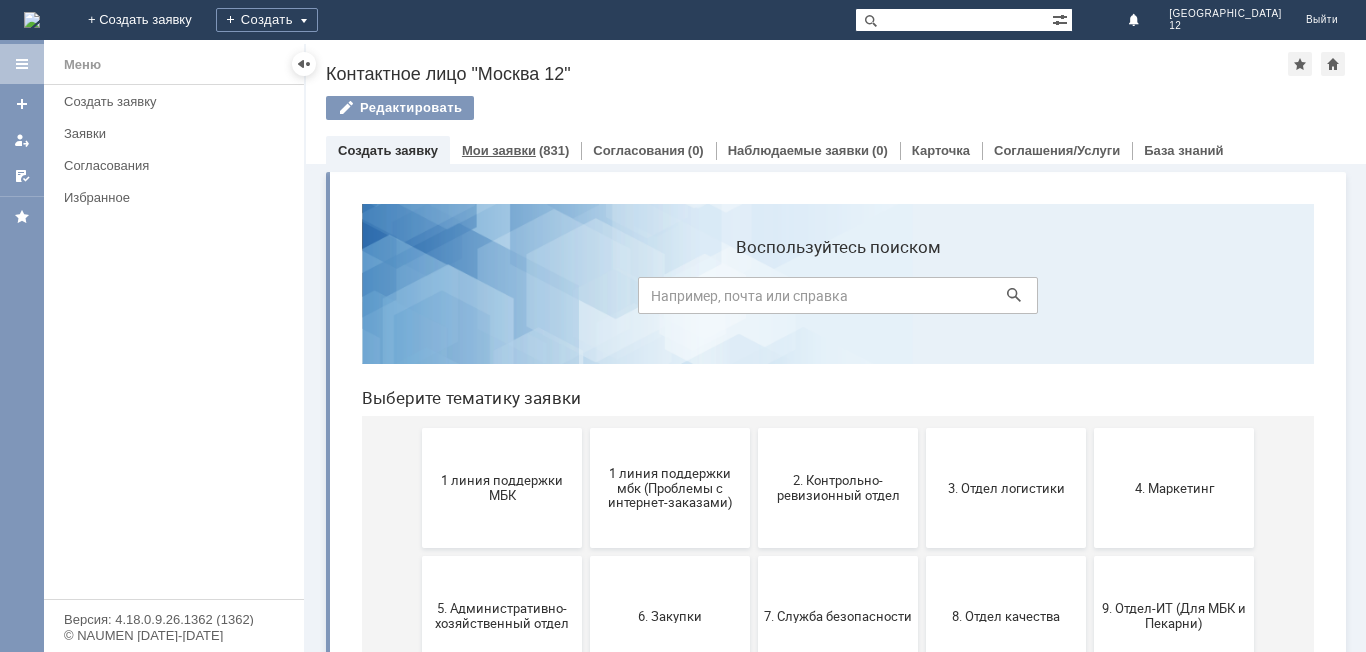 click on "Мои заявки" at bounding box center (499, 150) 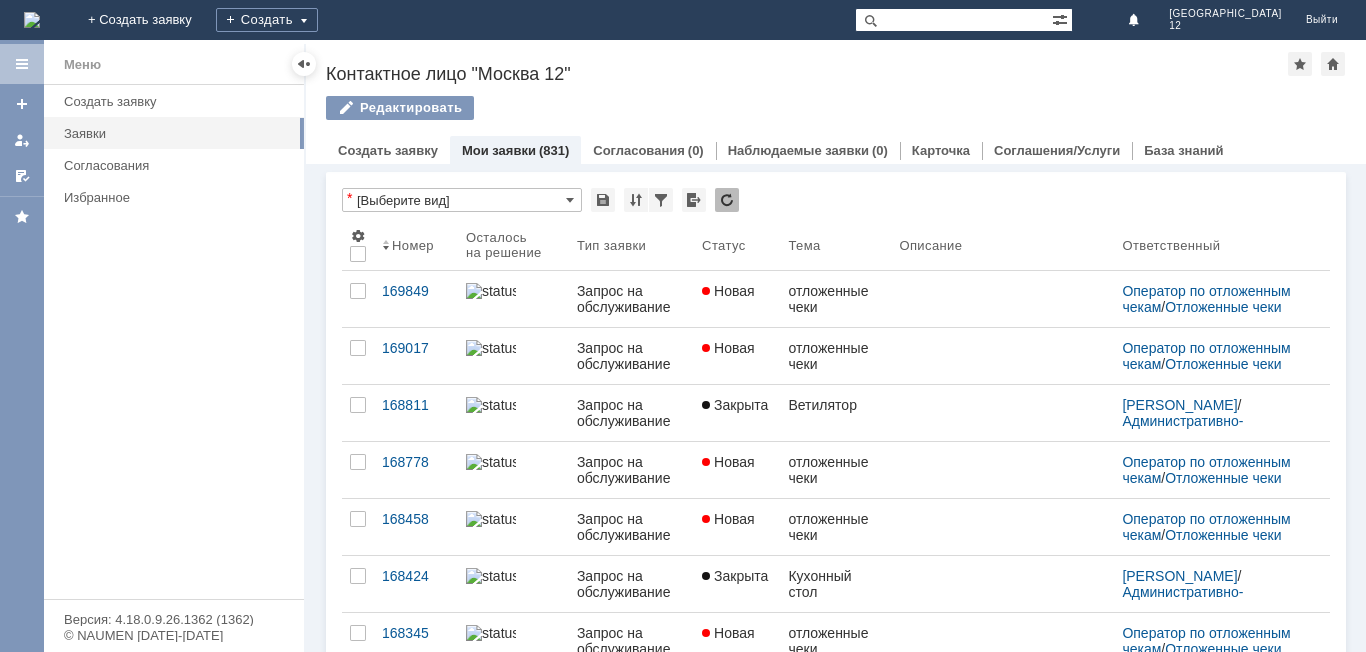 scroll, scrollTop: 0, scrollLeft: 0, axis: both 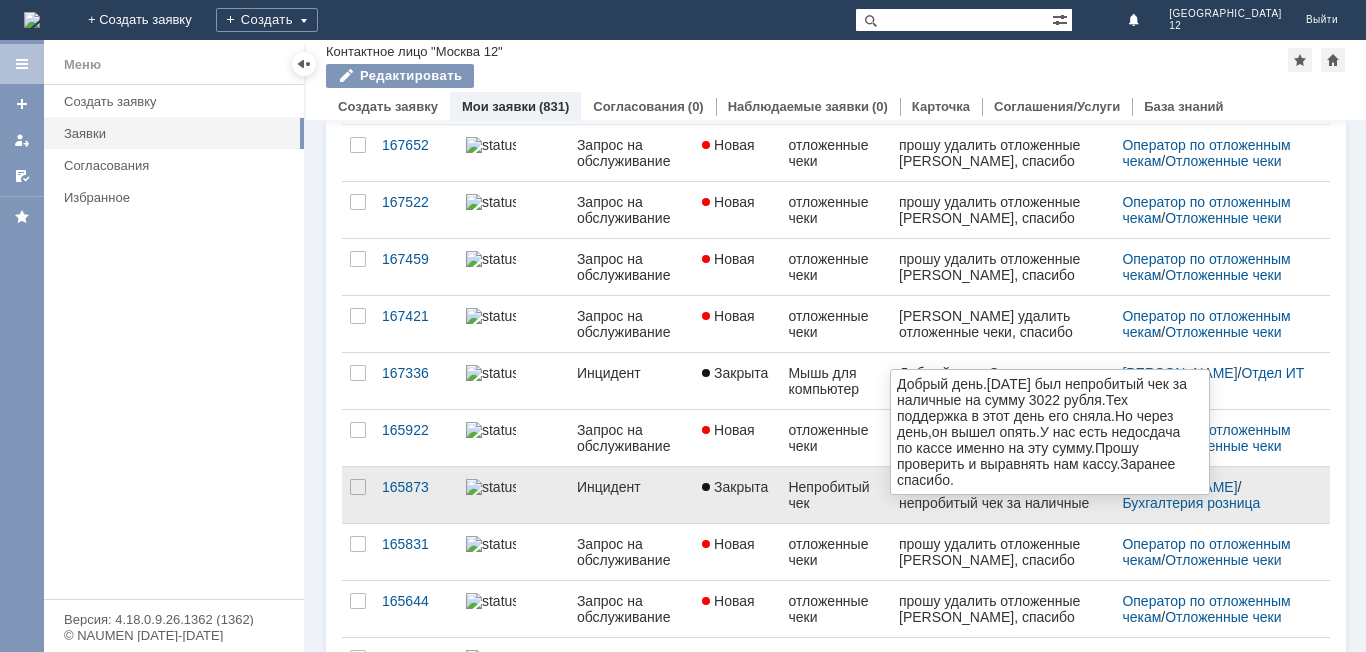 click on "Добрый день.29 апреля был непробитый чек за наличные на сумму 3022 рубля.Тех поддержка в этот день его сняла.Но через день,он вышел опять.У нас есть недосдача по кассе именно на эту сумму.Прошу проверить и выравнять нам кассу.Заранее спасибо." at bounding box center [1002, 559] 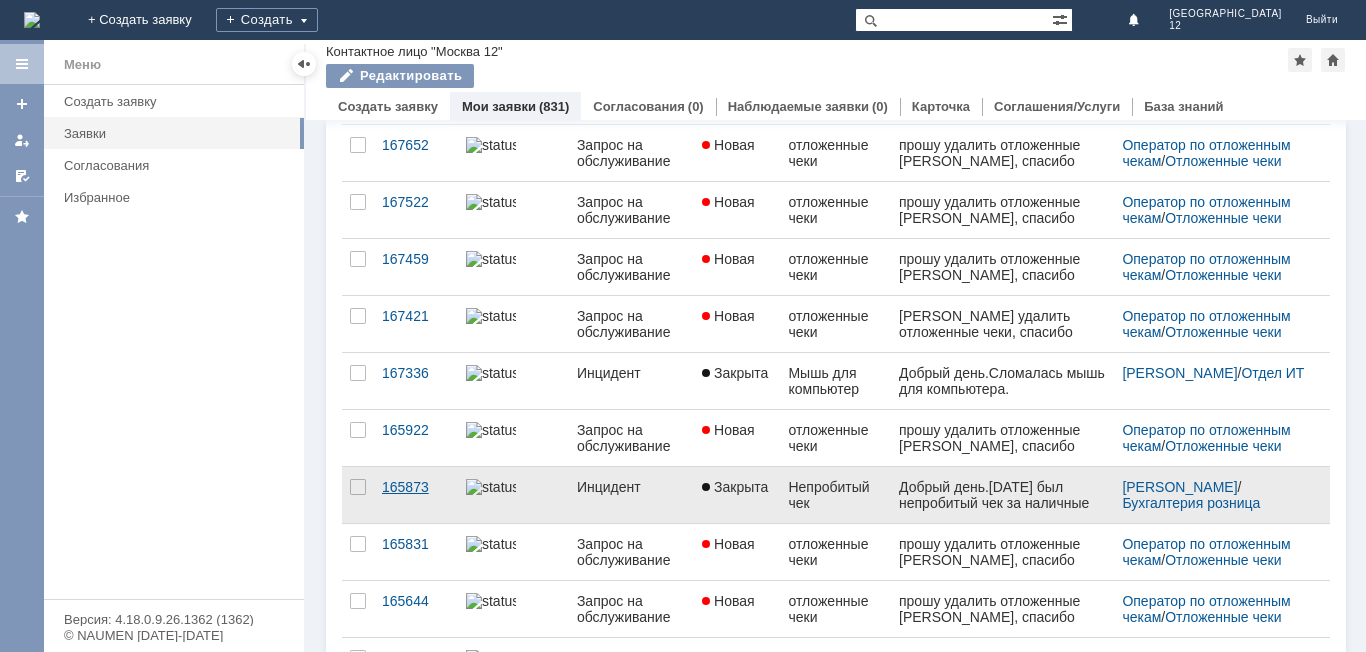 click on "165873" at bounding box center (416, 487) 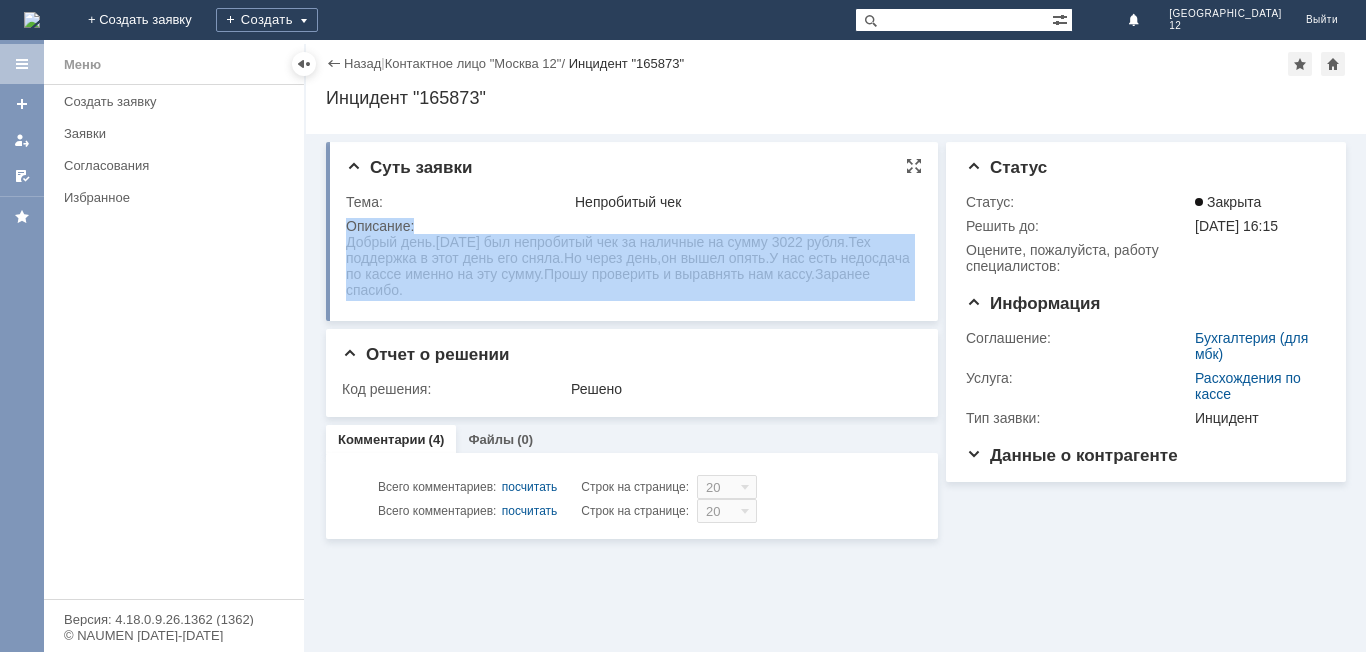 drag, startPoint x: 696, startPoint y: 456, endPoint x: 523, endPoint y: 283, distance: 244.65895 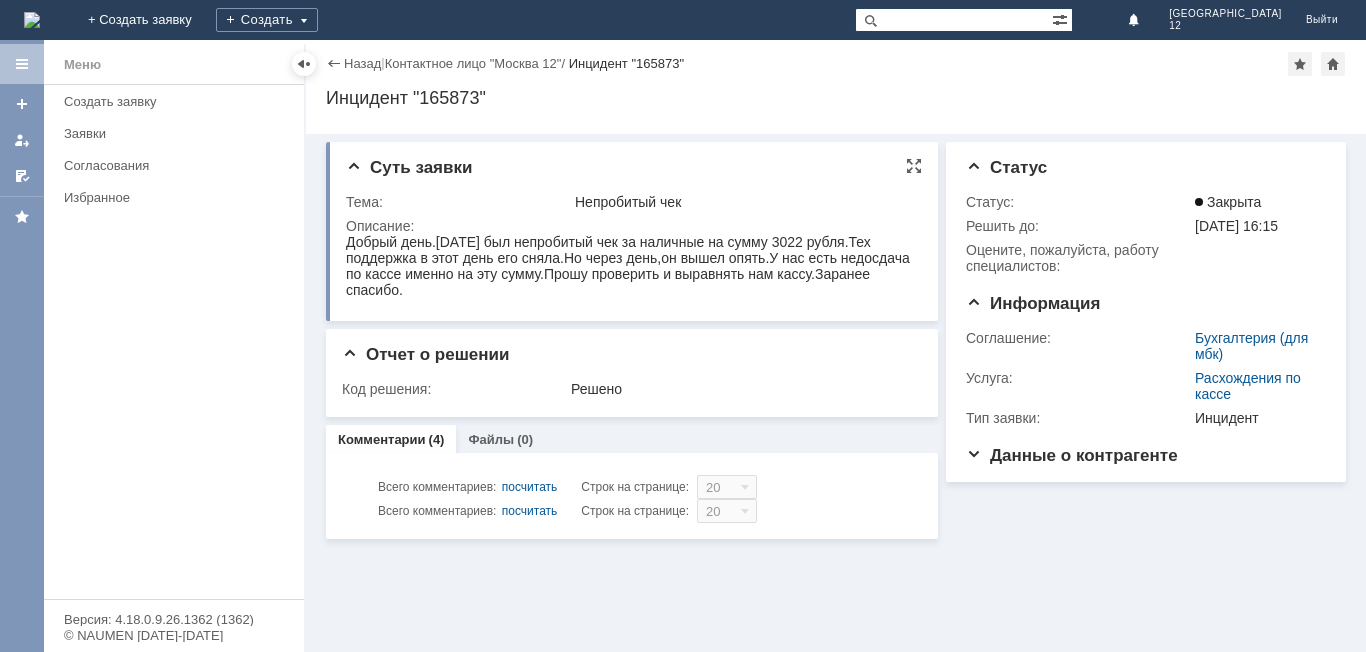 click on "Добрый день.29 апреля был непробитый чек за наличные на сумму 3022 рубля.Тех поддержка в этот день его сняла.Но через день,он вышел опять.У нас есть недосдача по кассе именно на эту сумму.Прошу проверить и выравнять нам кассу.Заранее спасибо." at bounding box center [630, 266] 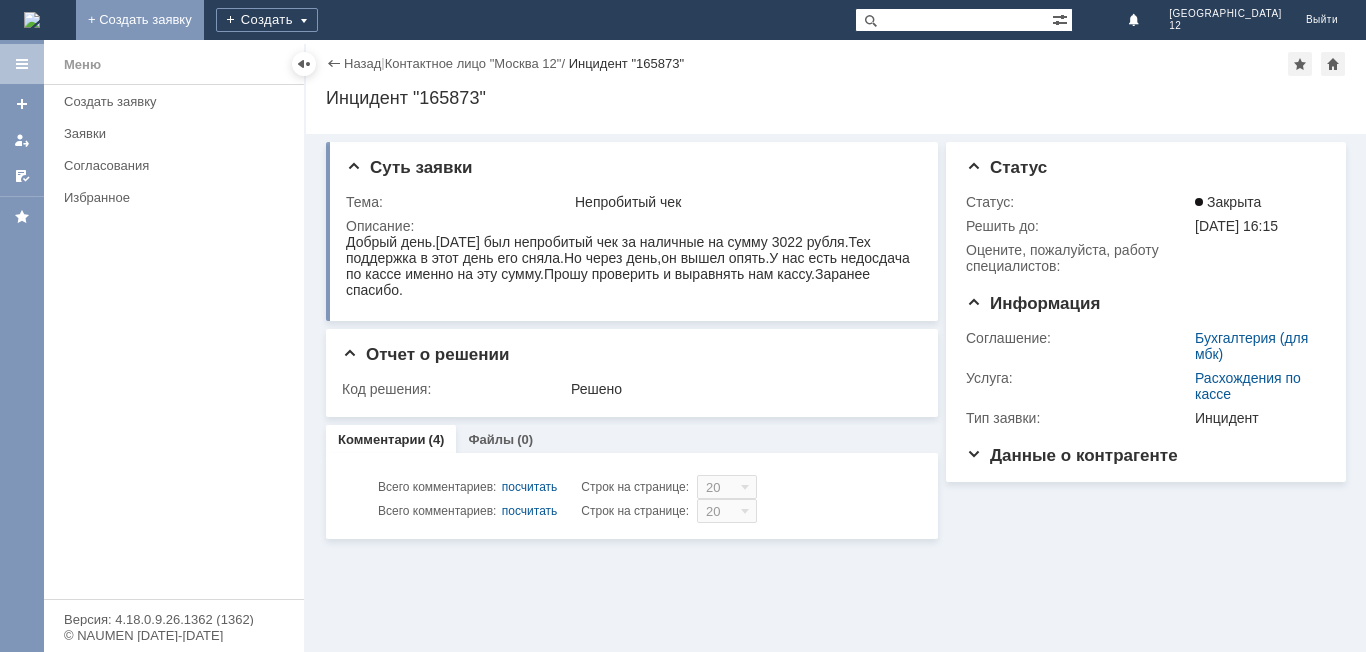 click on "+ Создать заявку" at bounding box center (140, 20) 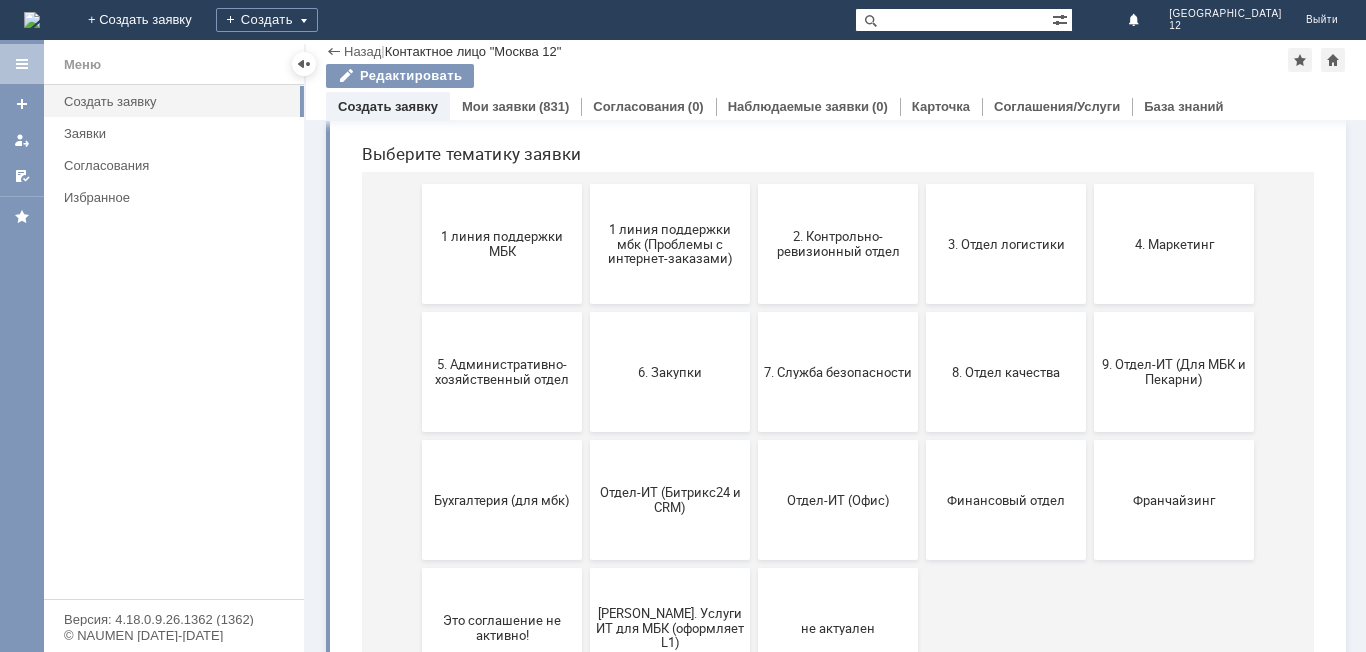scroll, scrollTop: 291, scrollLeft: 0, axis: vertical 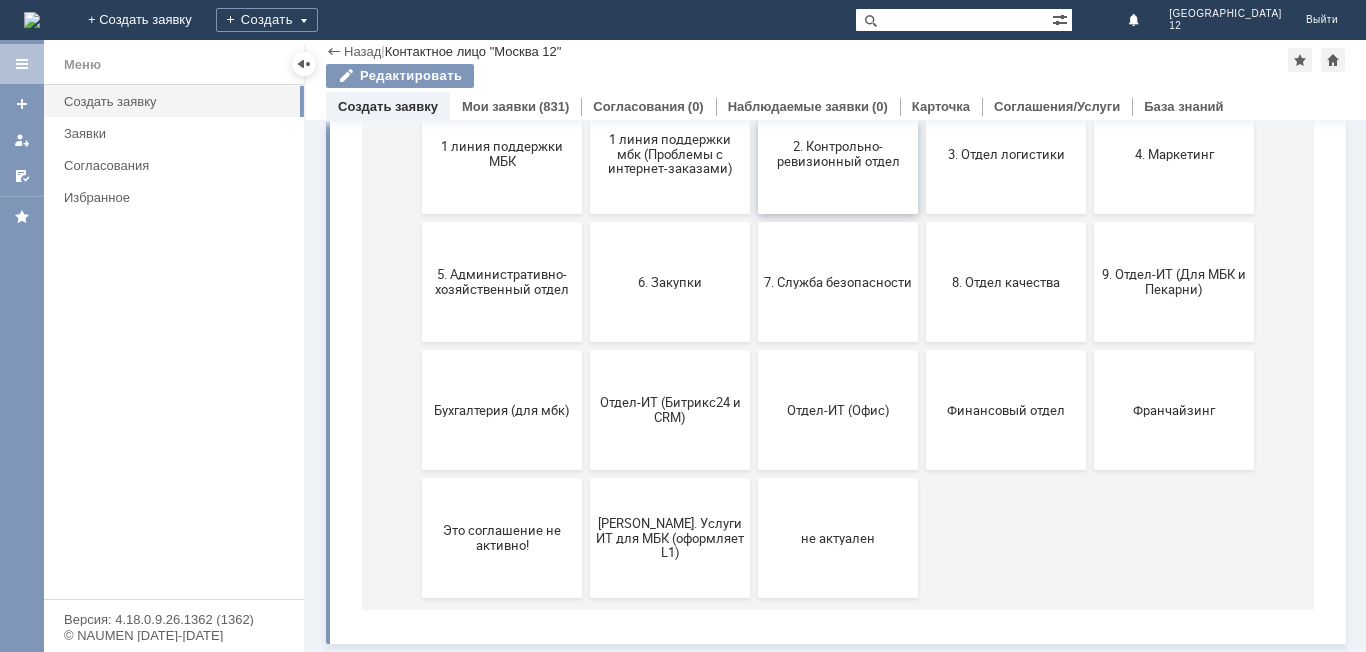 click on "2. Контрольно-ревизионный отдел" at bounding box center [838, 154] 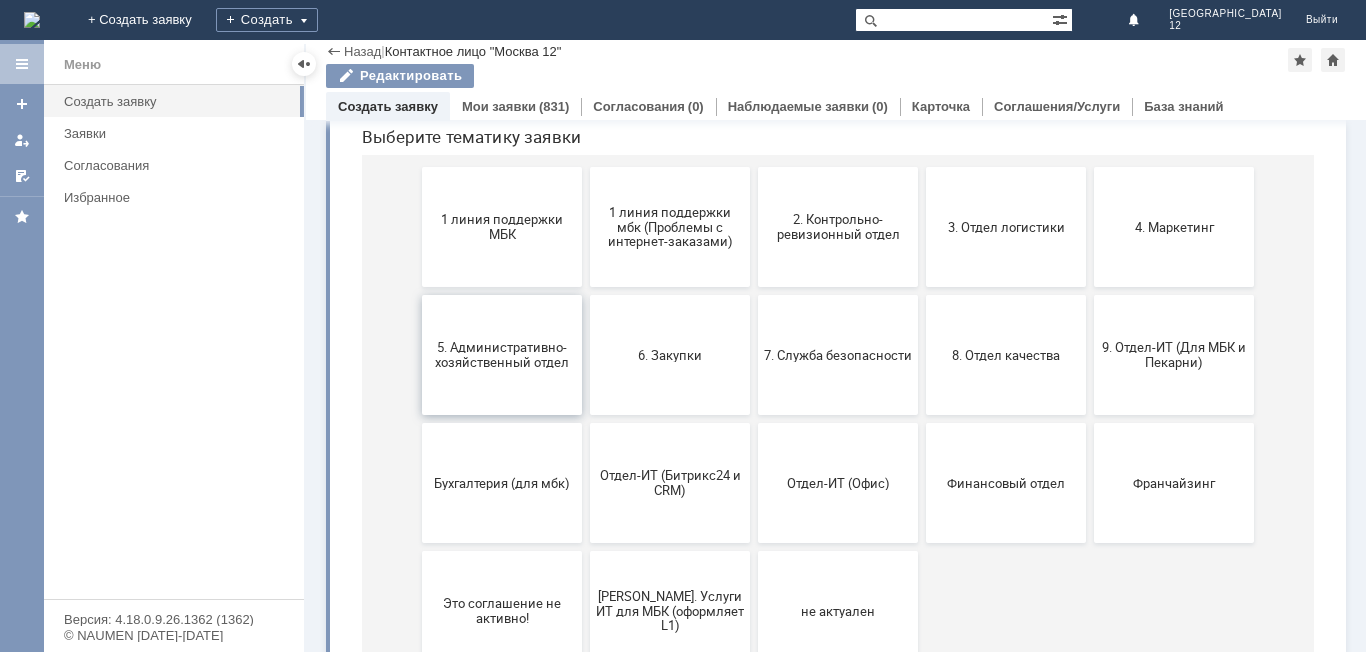 scroll, scrollTop: 238, scrollLeft: 0, axis: vertical 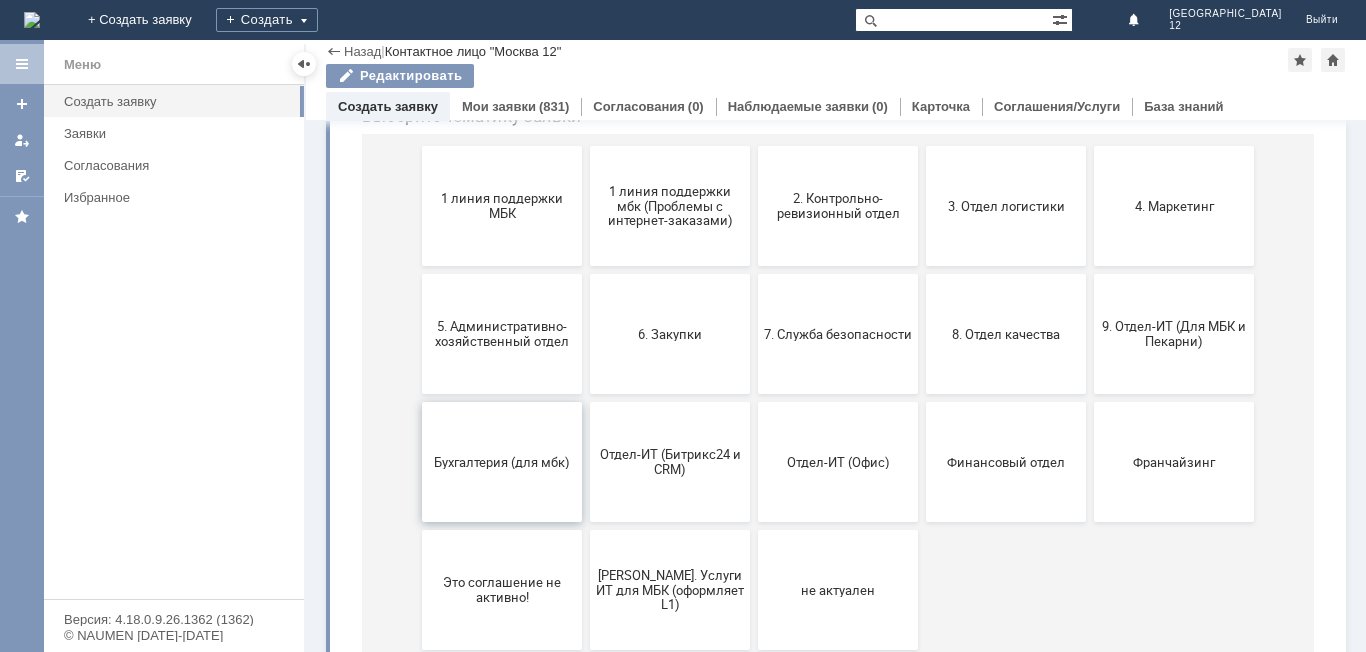 click on "Бухгалтерия (для мбк)" at bounding box center (502, 461) 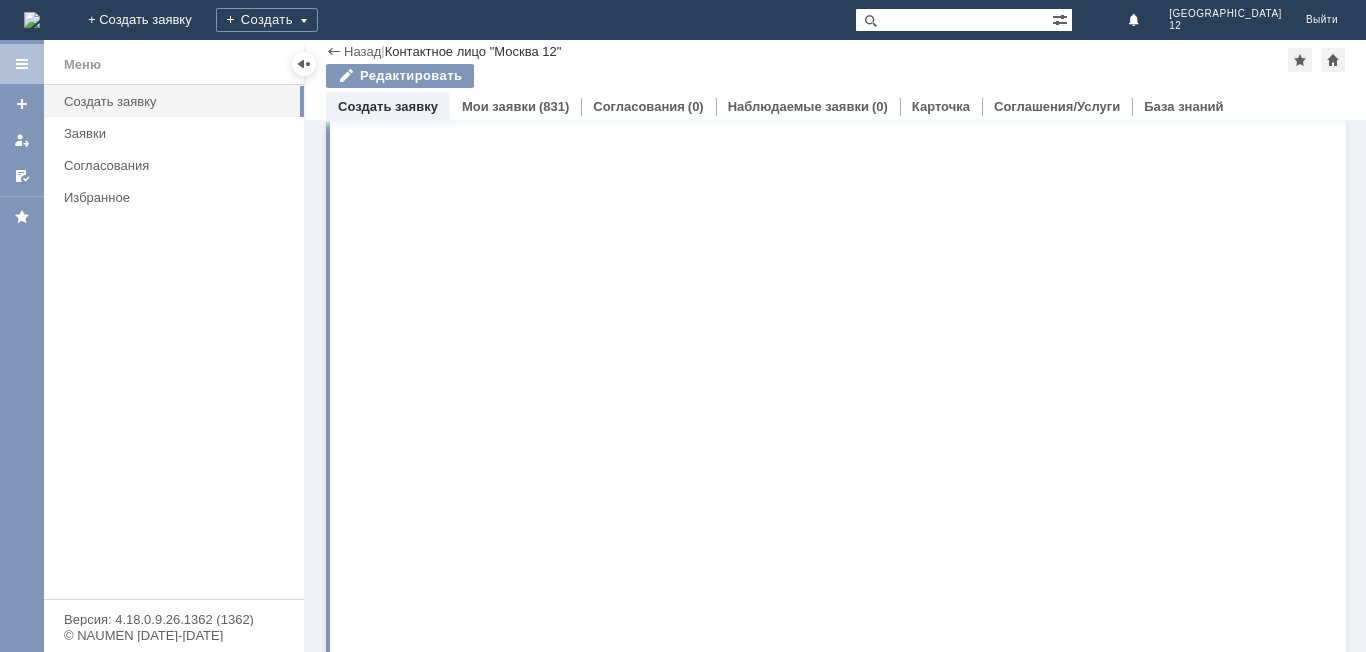 scroll, scrollTop: 0, scrollLeft: 0, axis: both 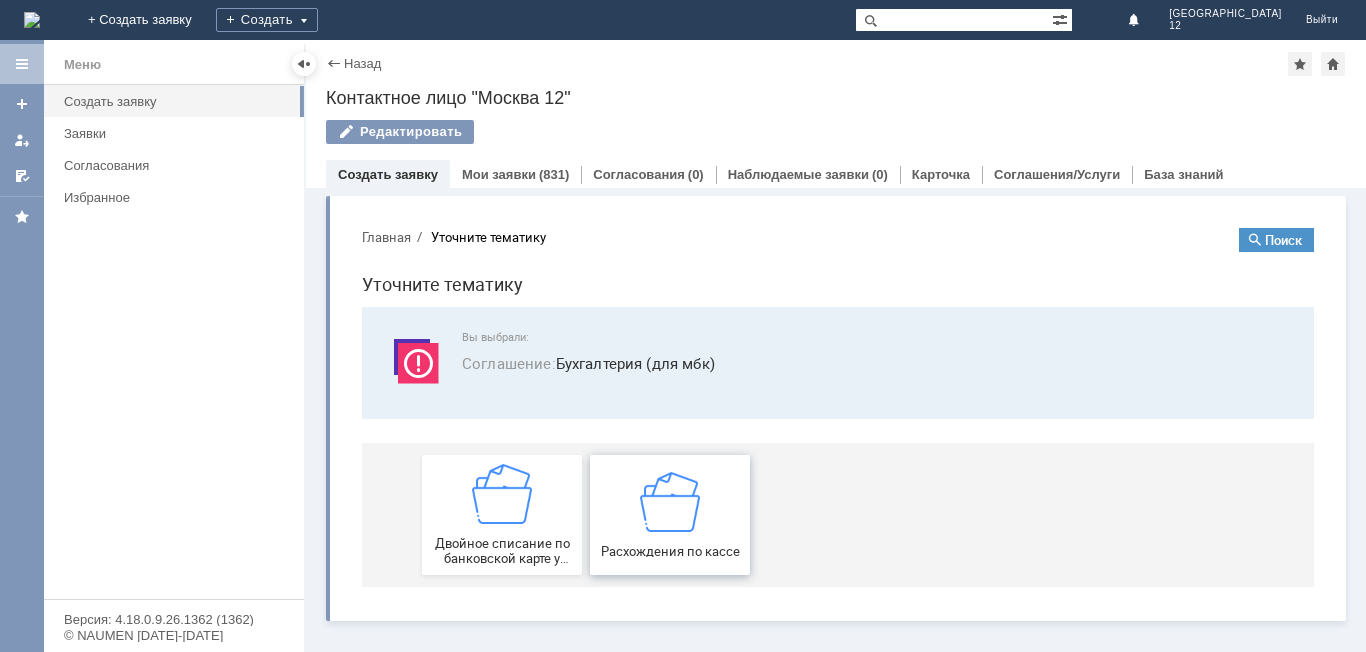 click at bounding box center (670, 501) 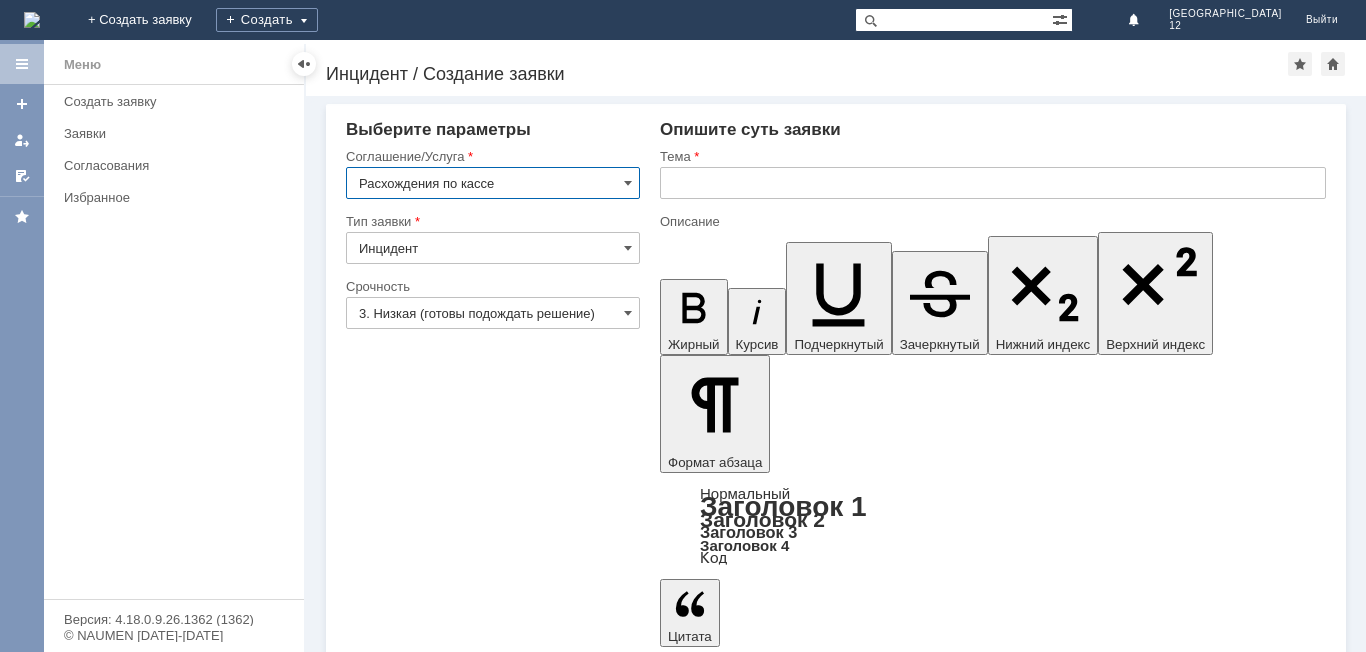 scroll, scrollTop: 0, scrollLeft: 0, axis: both 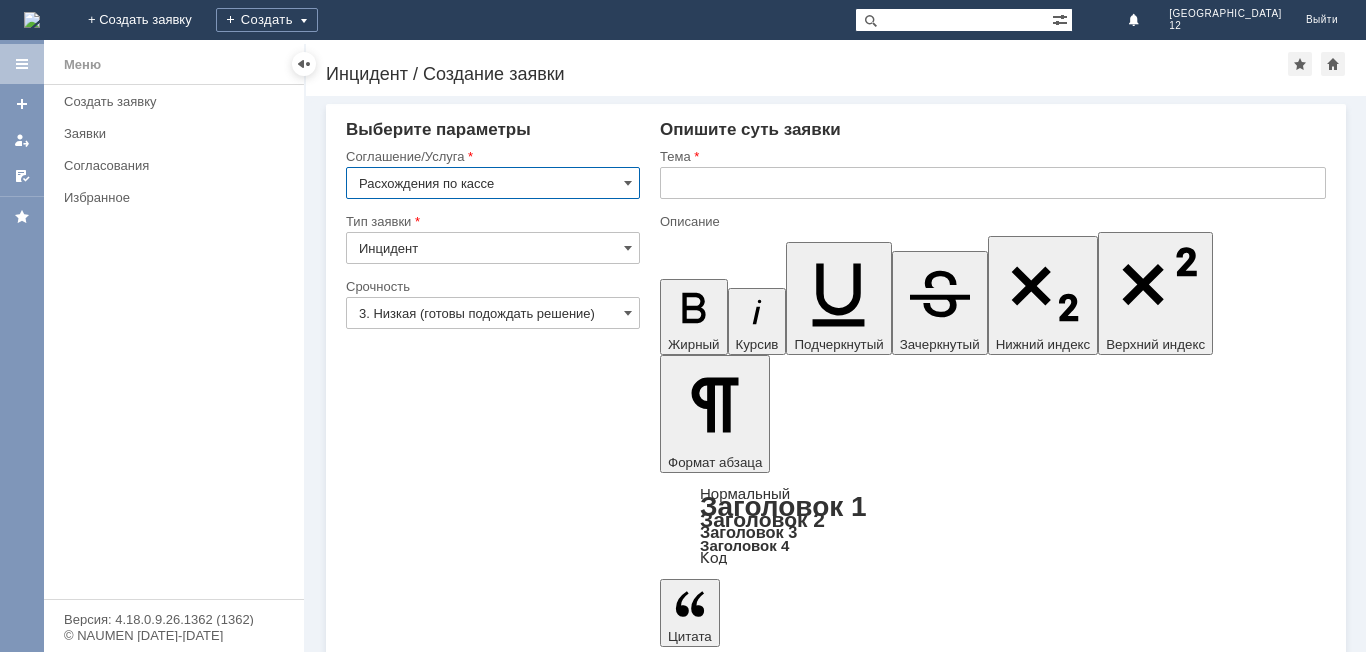 click at bounding box center [823, 4956] 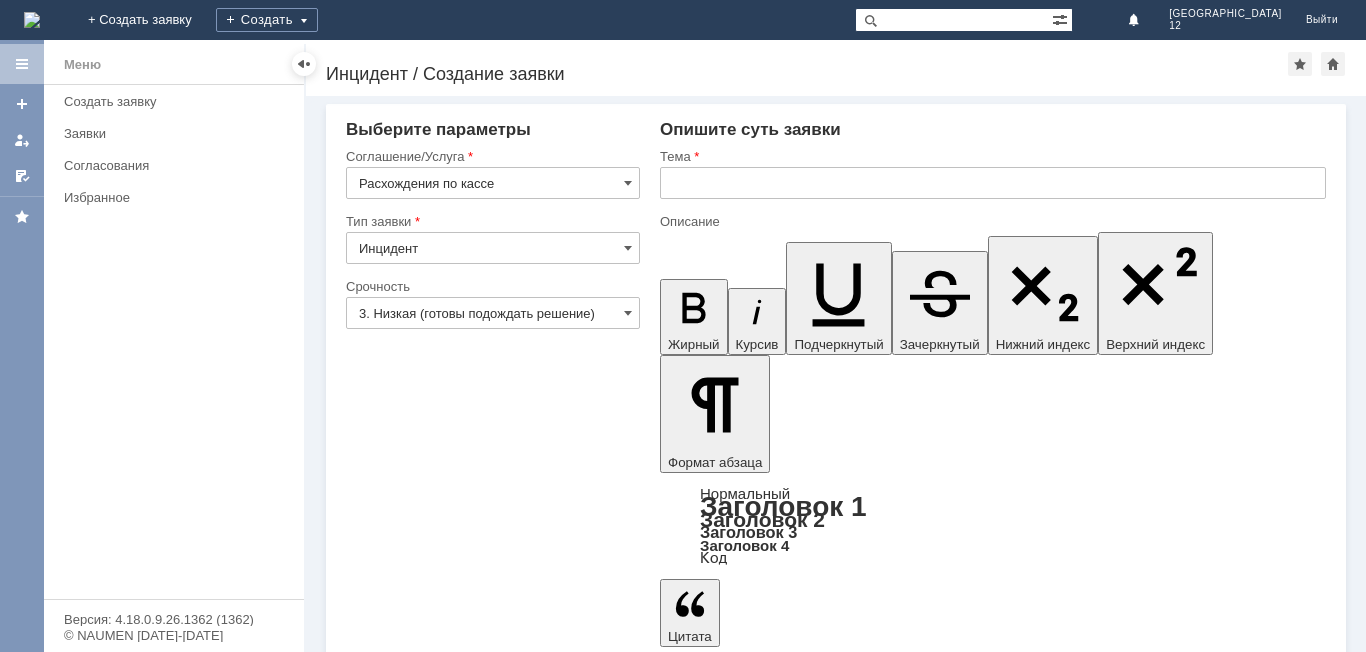 type 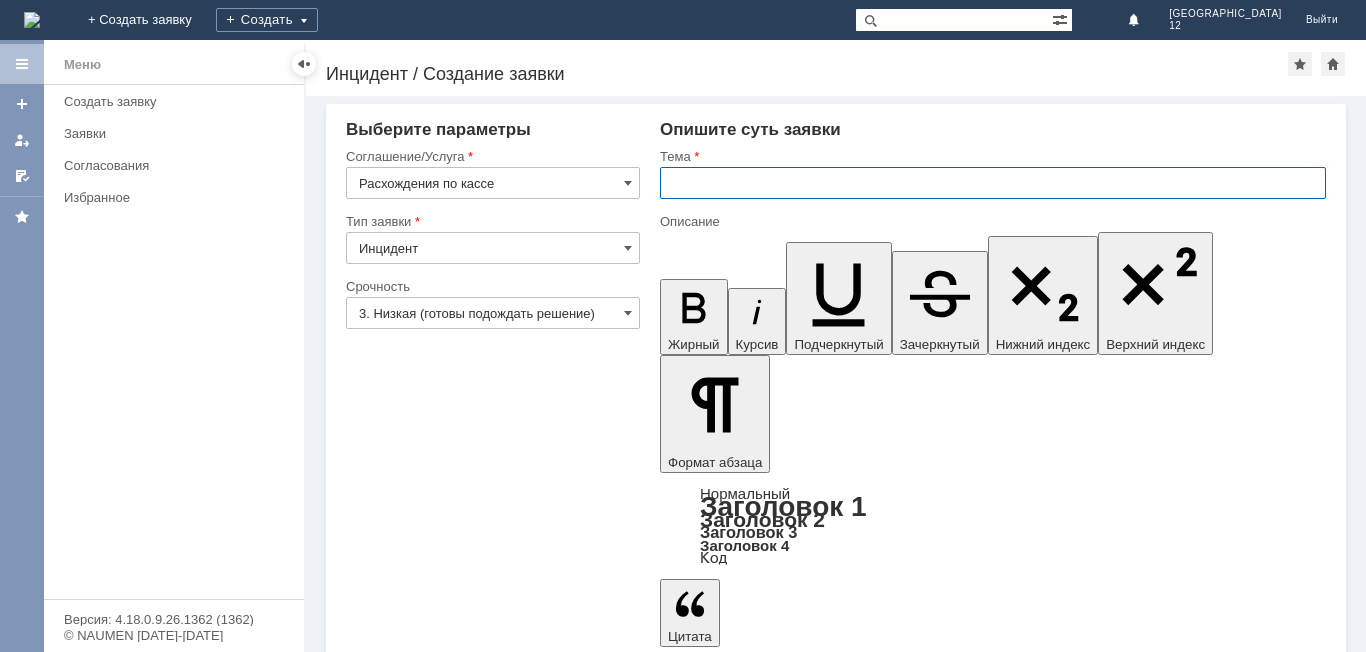 click at bounding box center [993, 183] 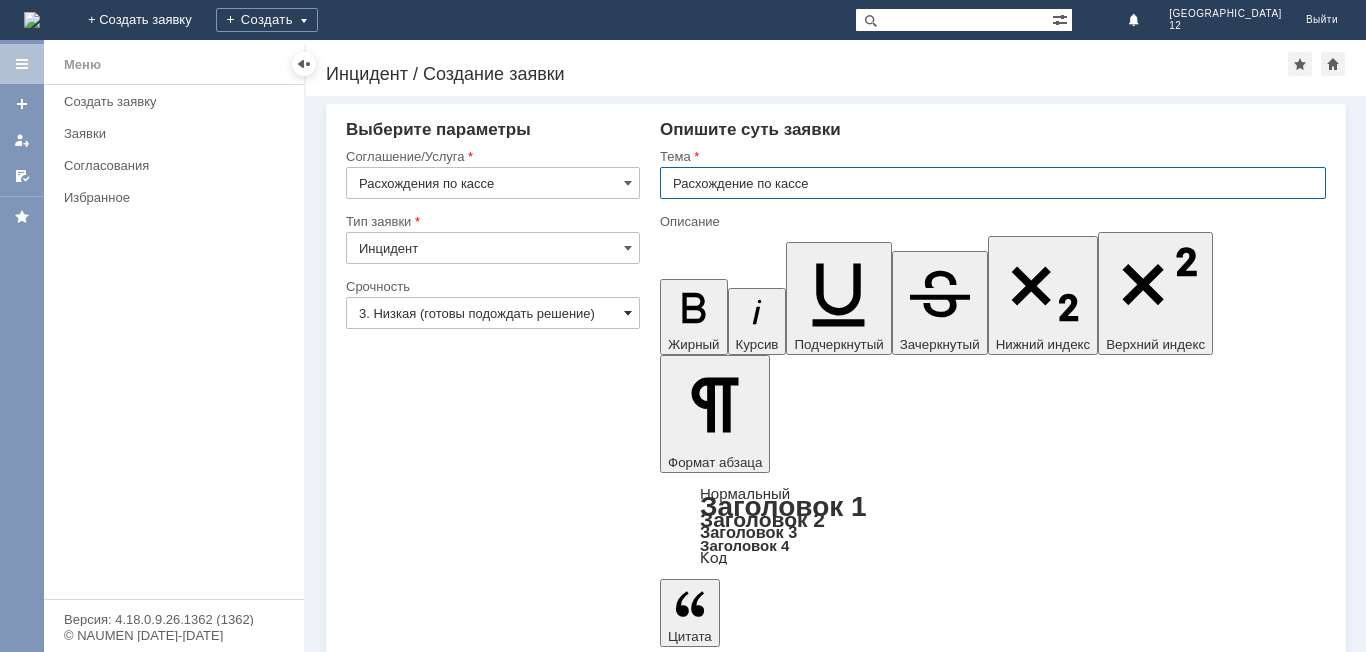 type on "Расхождение по кассе" 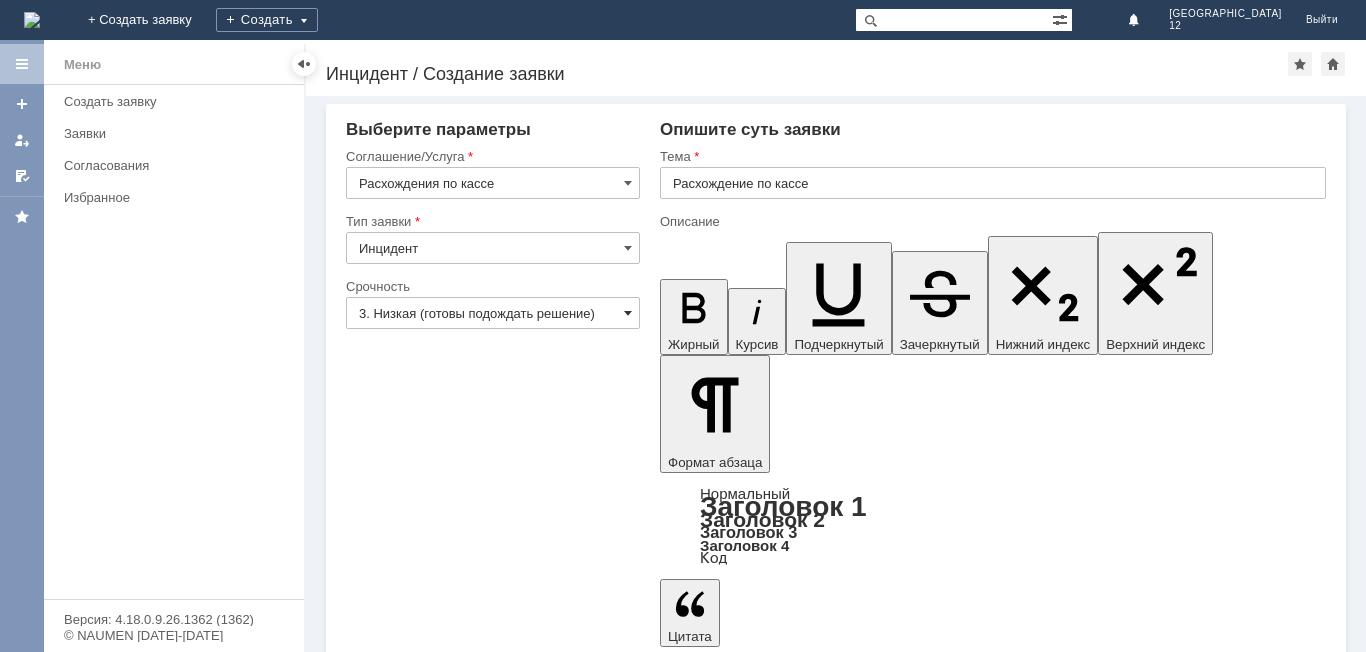 click at bounding box center (628, 313) 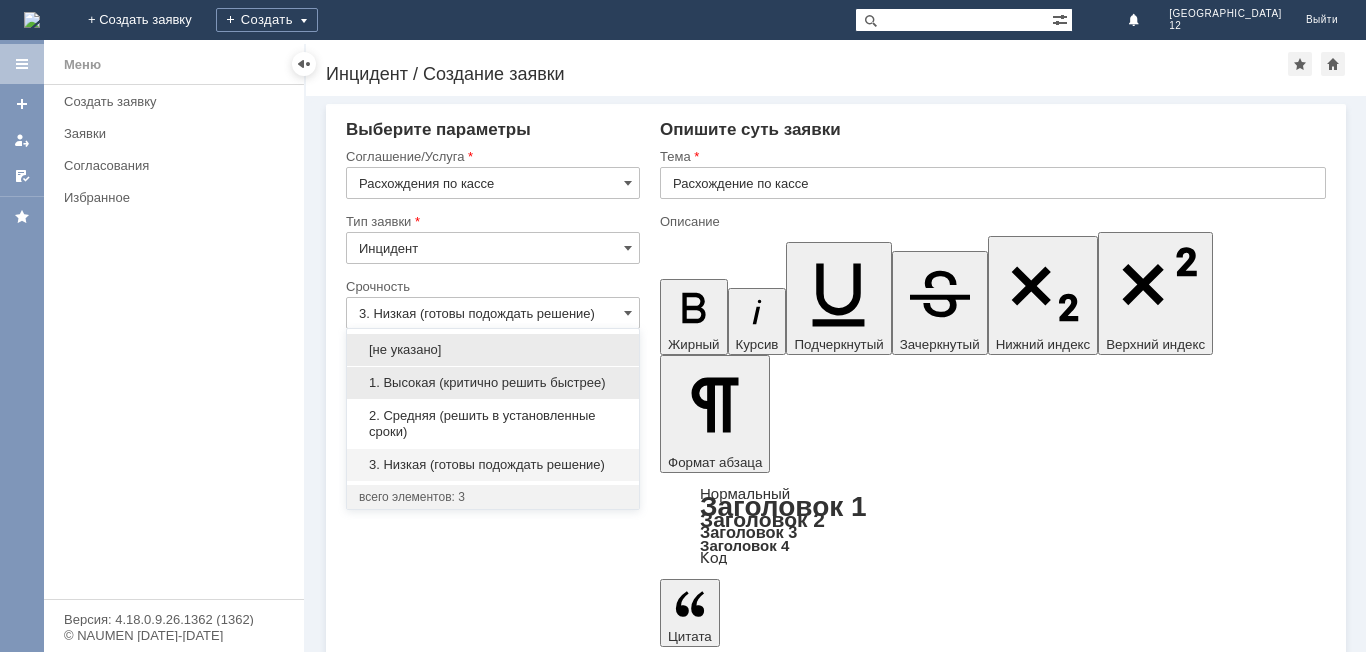 click on "1. Высокая (критично решить быстрее)" at bounding box center (493, 383) 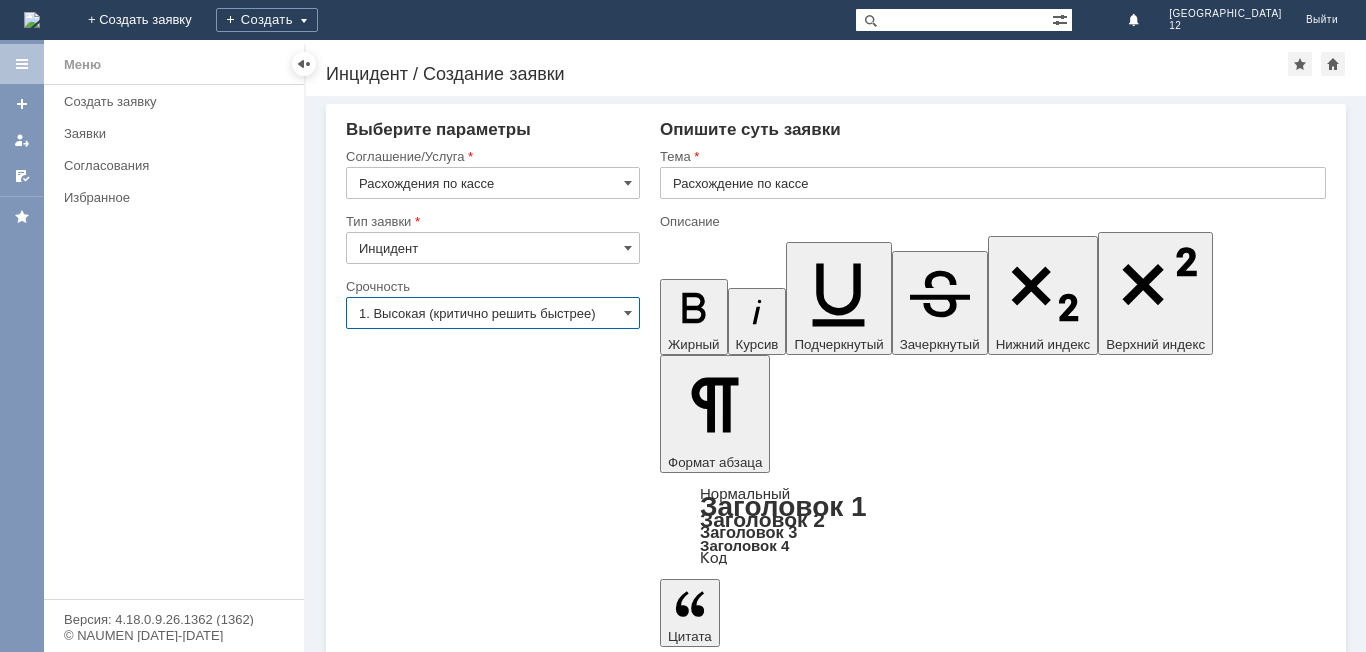 type on "1. Высокая (критично решить быстрее)" 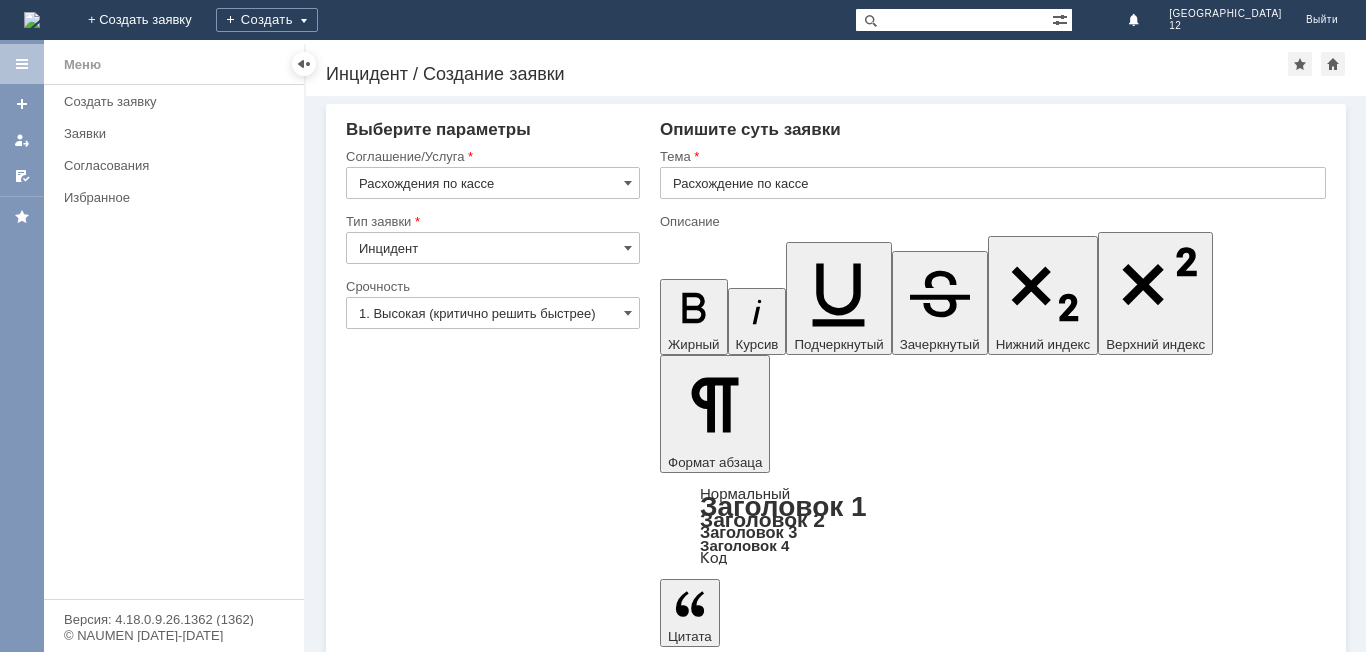 click on "Выберите параметры Соглашение/Услуга Расхождения по кассе Тип заявки Инцидент Категория Срочность Срочность 1. Высокая (критично решить быстрее) Рекомендуемые статьи БЗ             Название" at bounding box center [493, 2604] 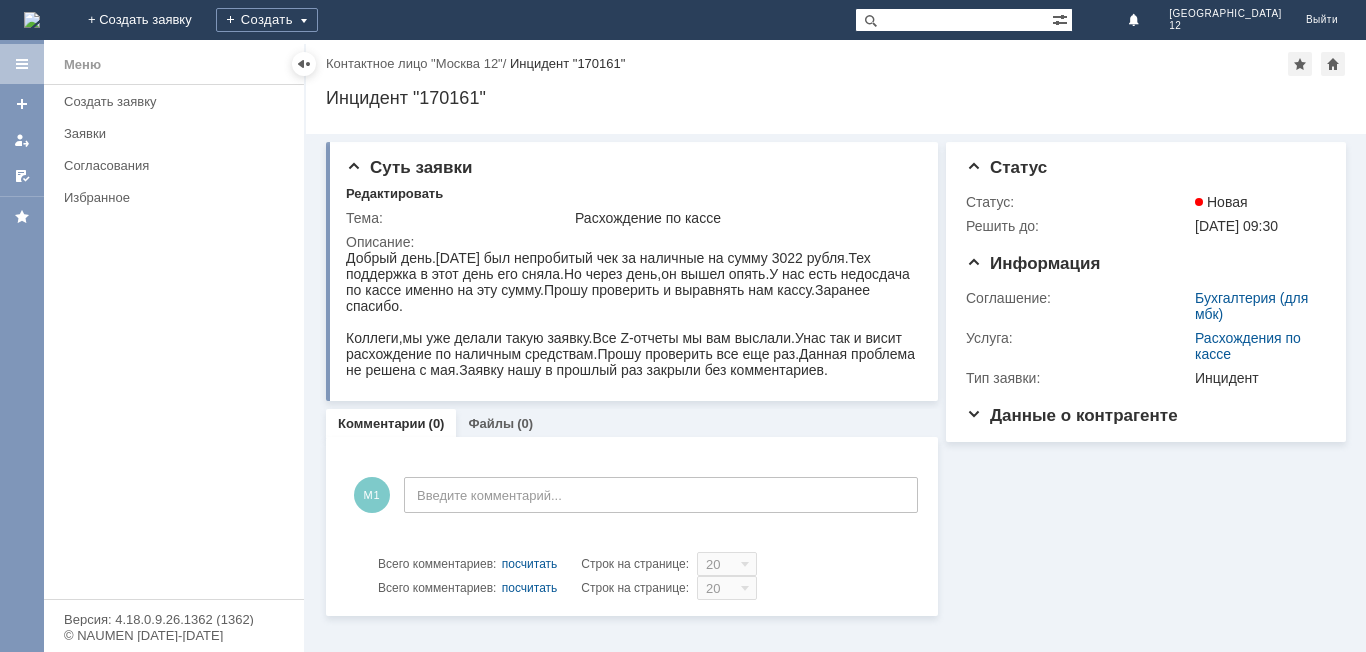 scroll, scrollTop: 0, scrollLeft: 0, axis: both 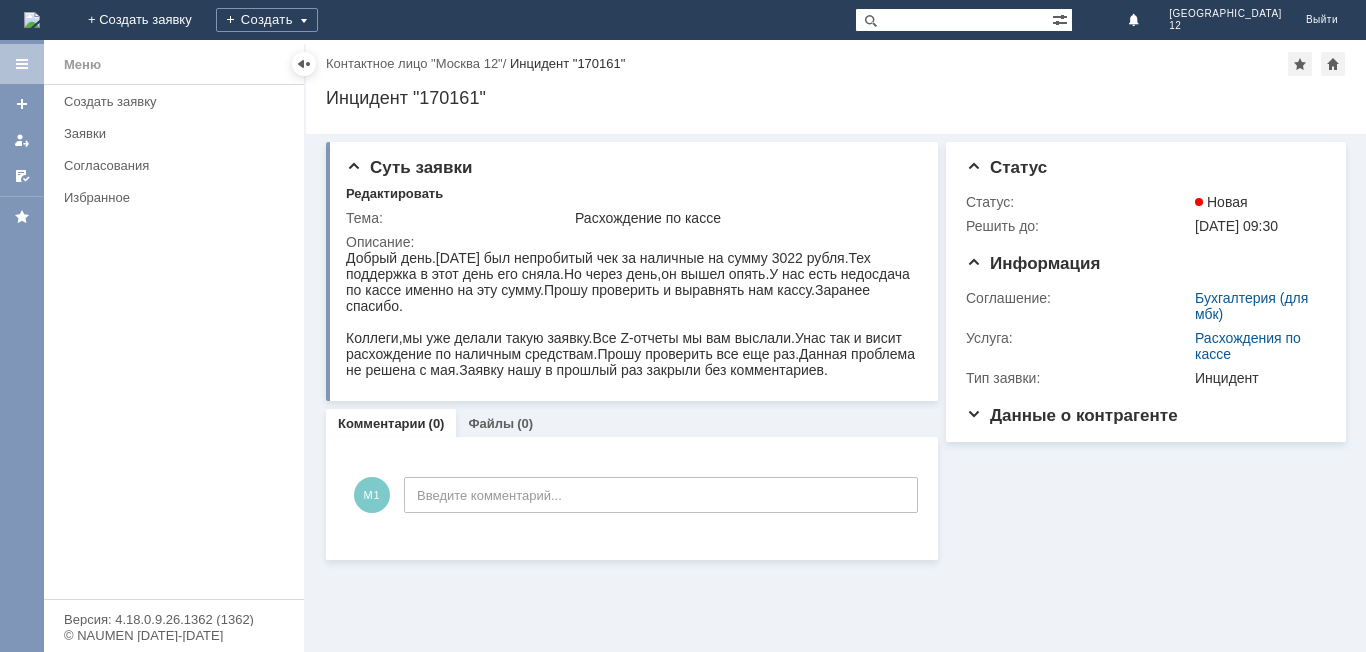 click at bounding box center [32, 20] 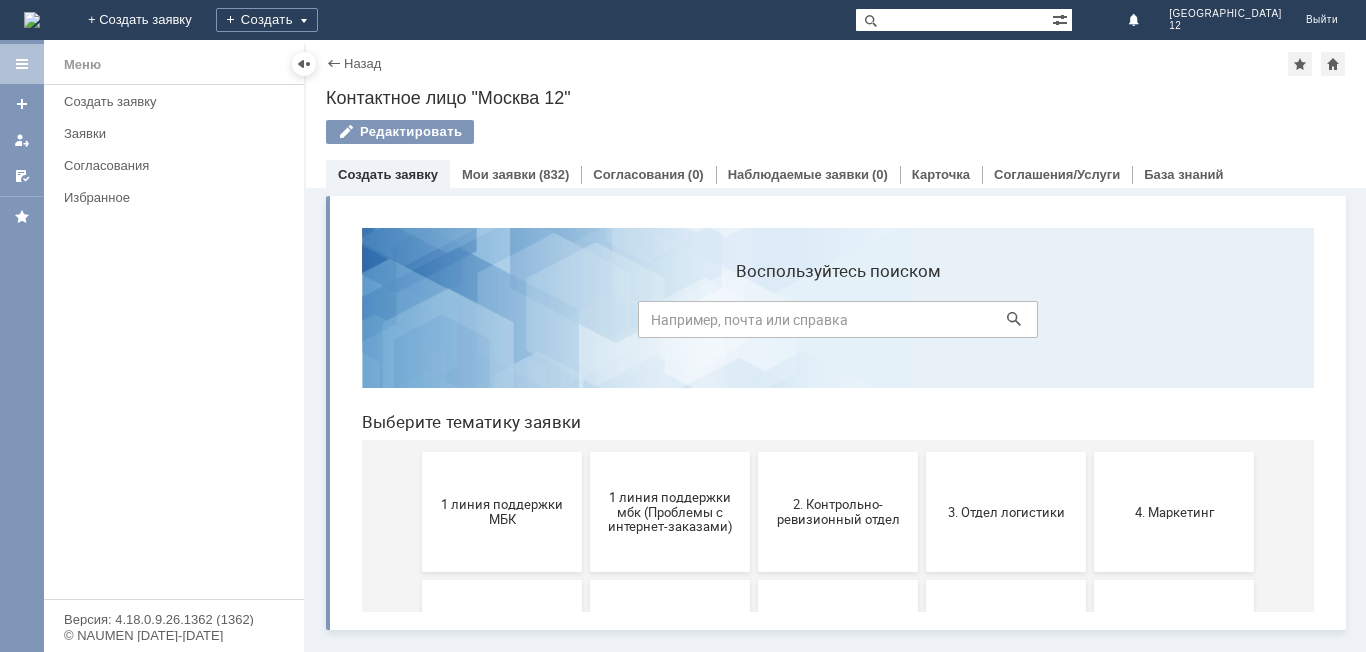 scroll, scrollTop: 0, scrollLeft: 0, axis: both 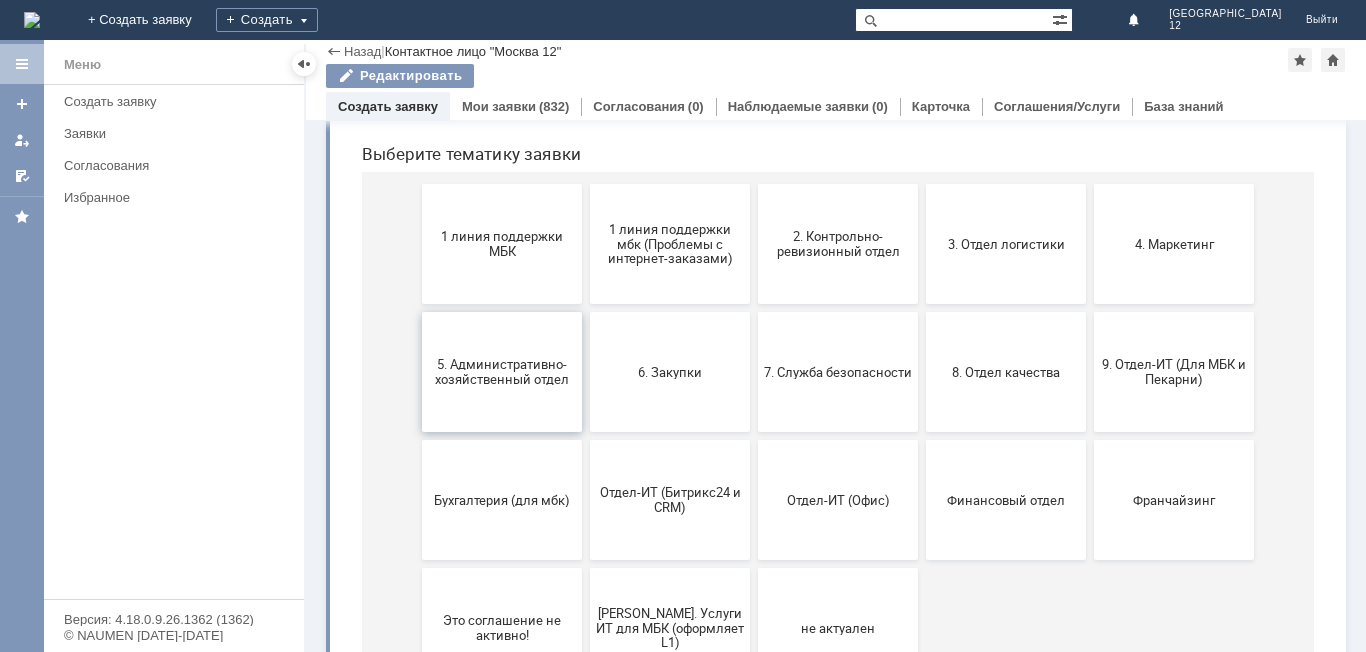 click on "5. Административно-хозяйственный отдел" at bounding box center (502, 372) 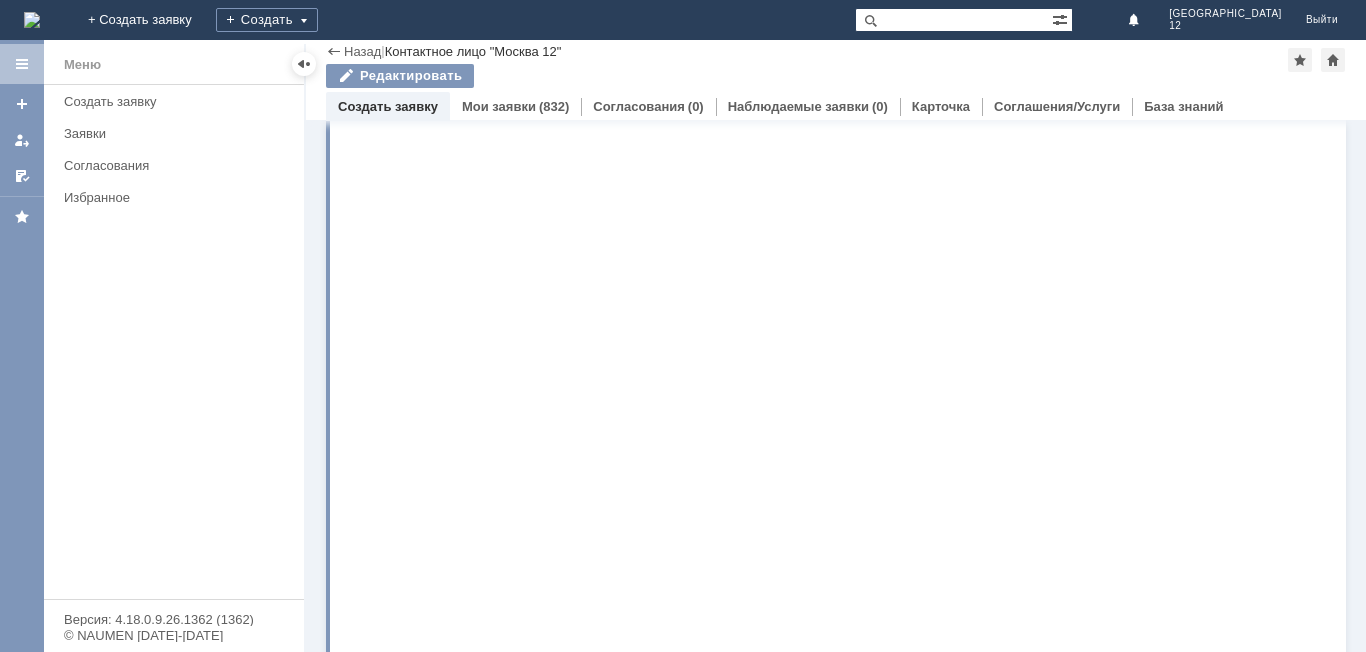 scroll, scrollTop: 0, scrollLeft: 0, axis: both 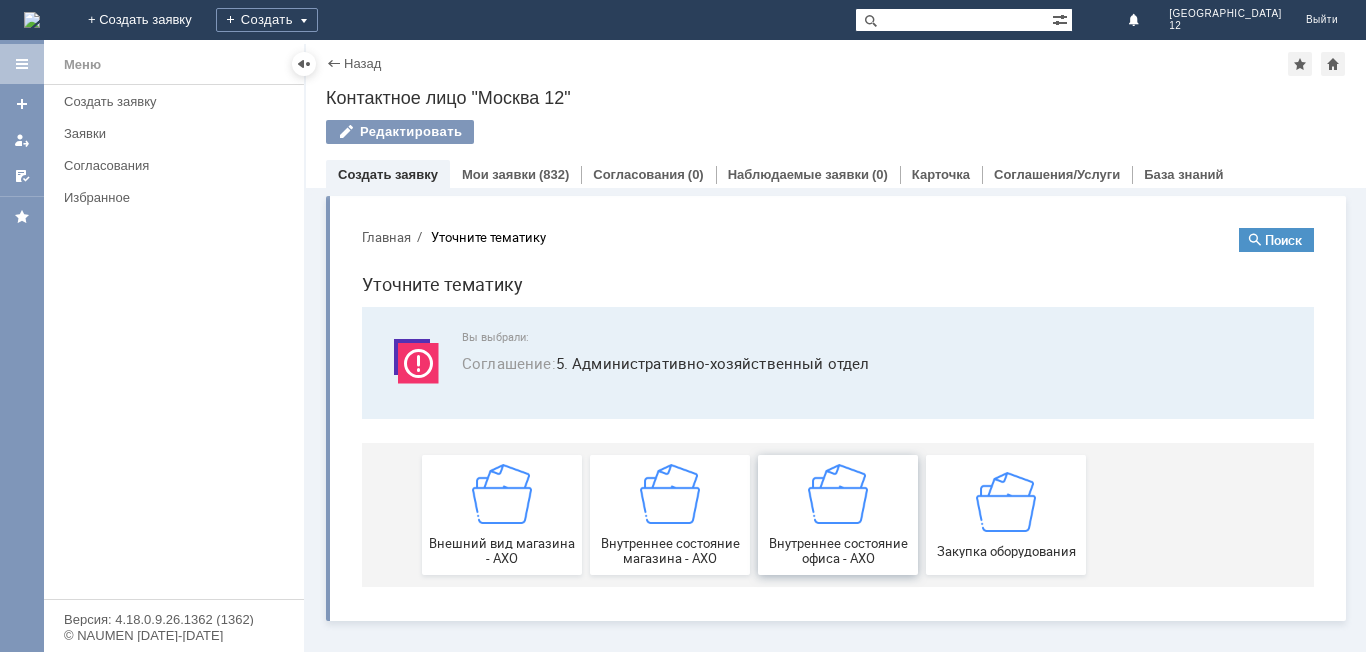 click at bounding box center (838, 494) 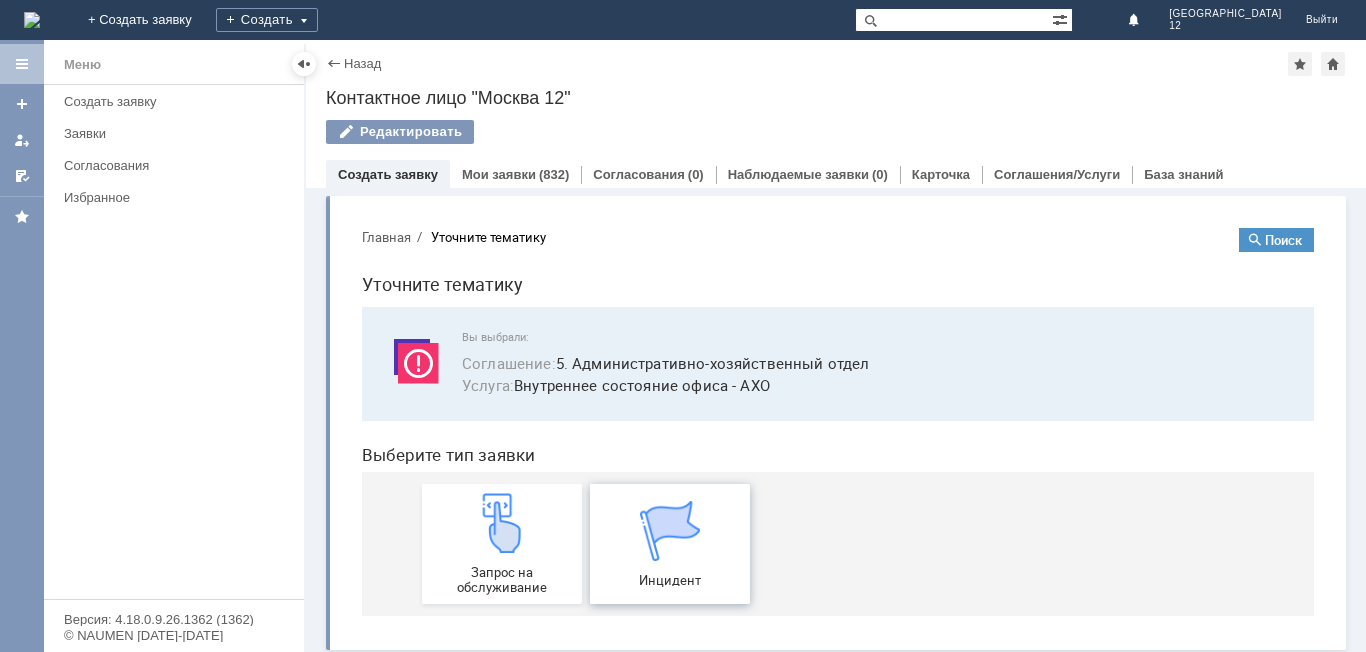 click at bounding box center (670, 531) 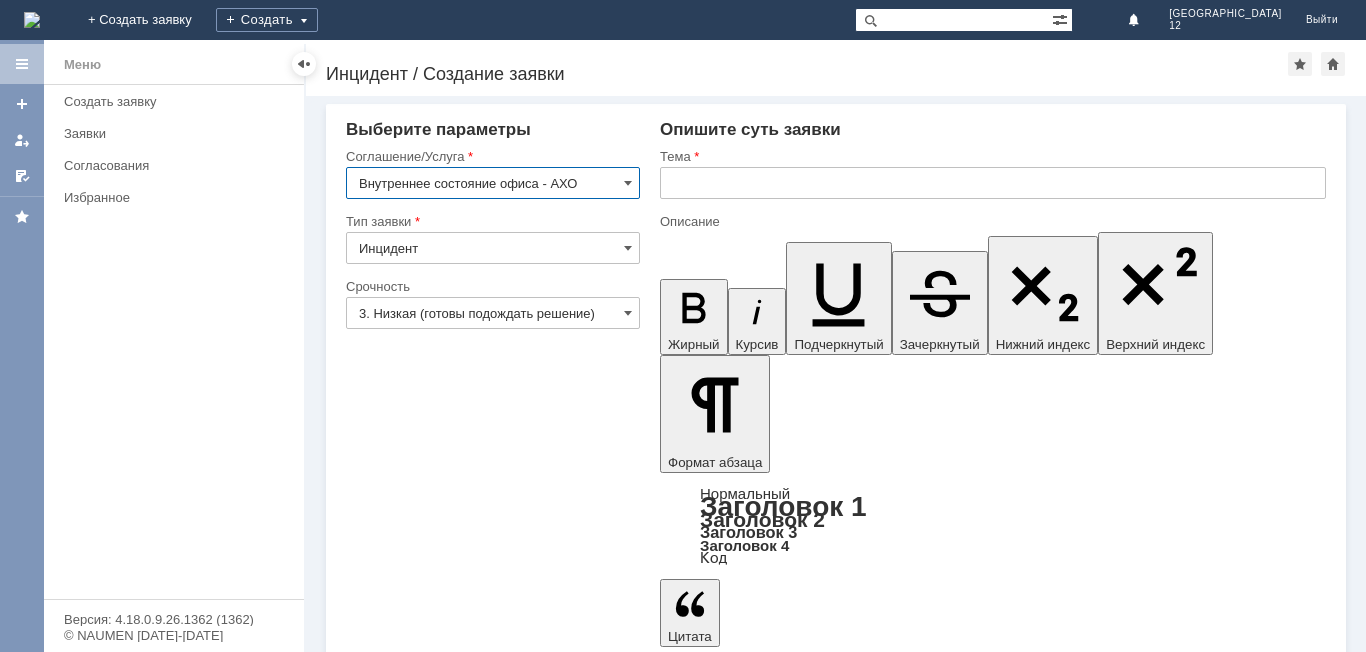 scroll, scrollTop: 0, scrollLeft: 0, axis: both 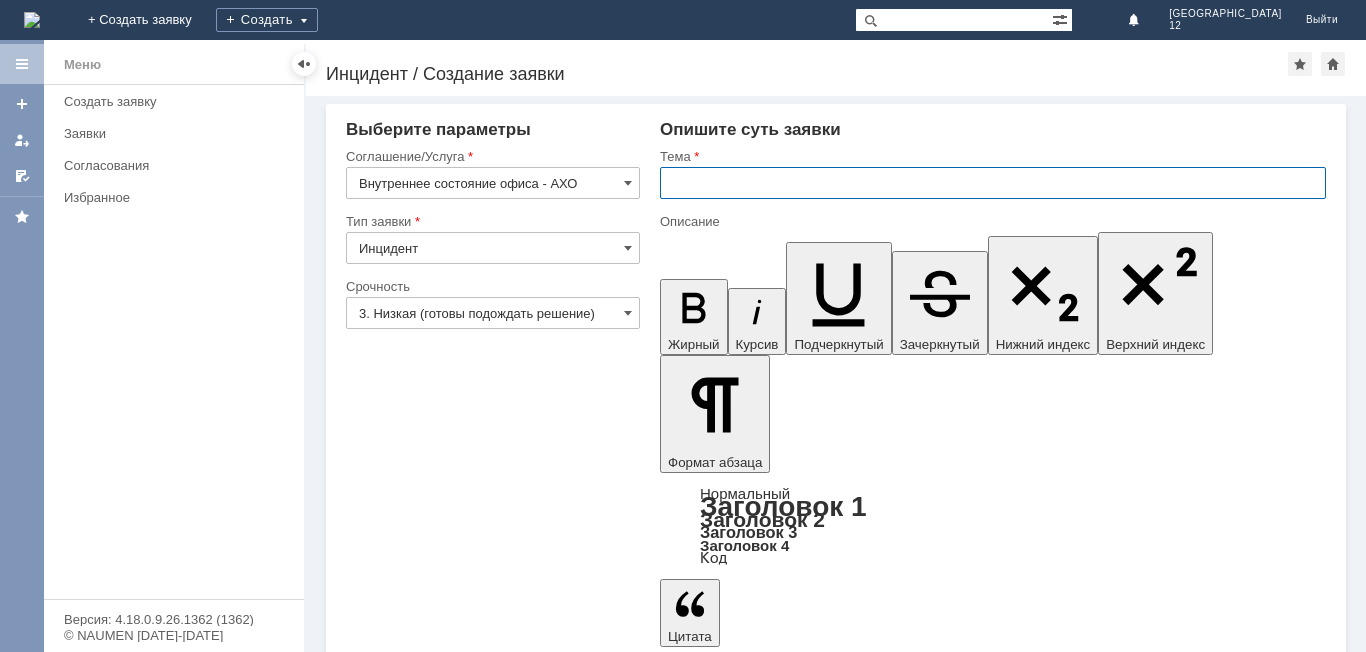 click at bounding box center (993, 183) 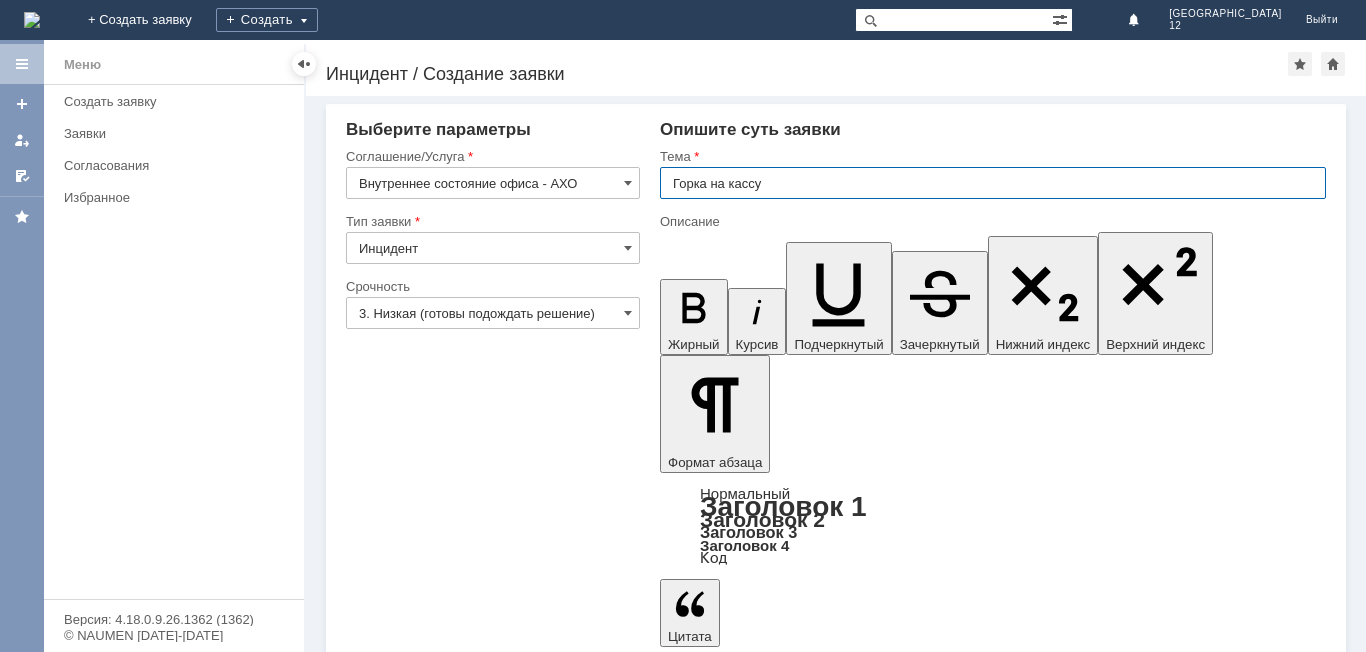 type on "Горка на кассу" 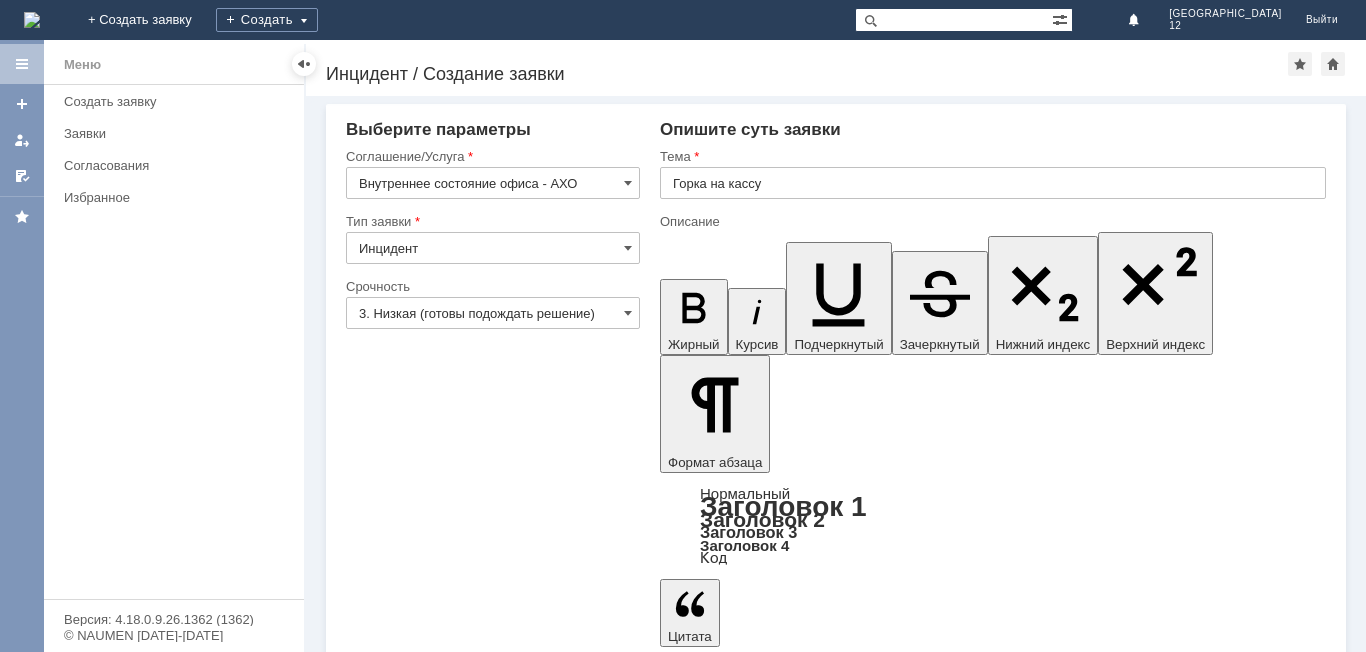 type 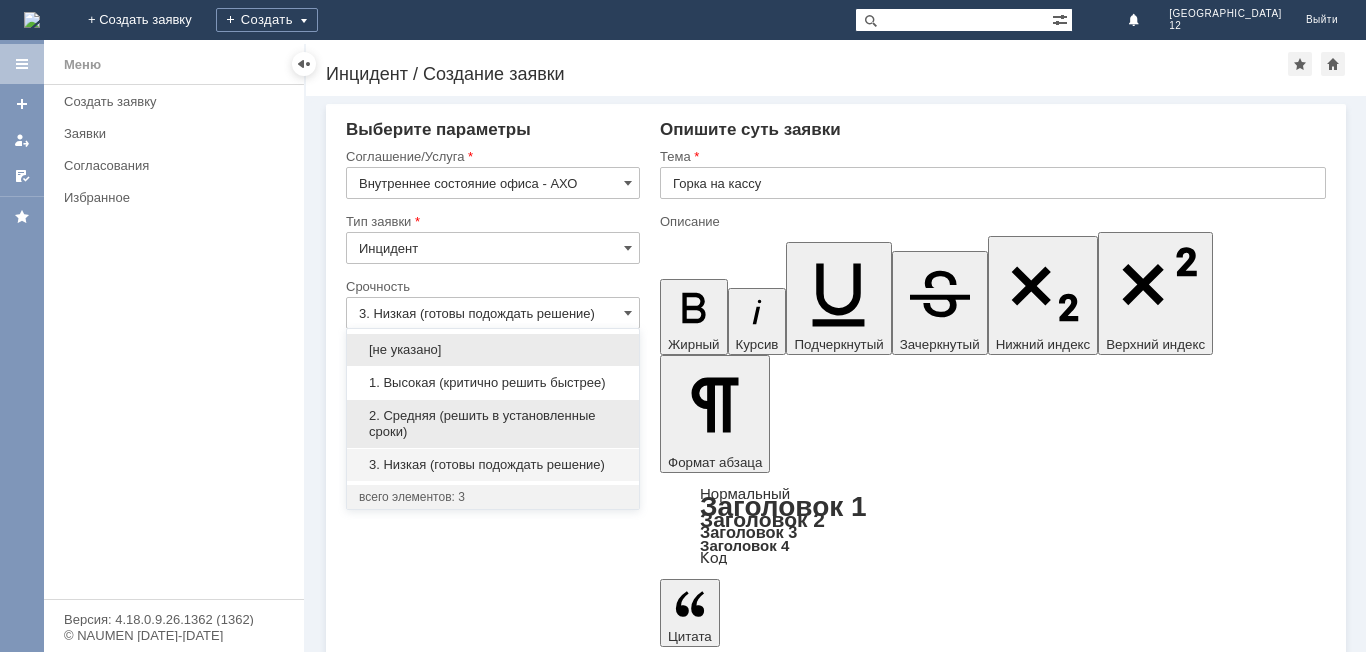 click on "2. Средняя (решить в установленные сроки)" at bounding box center [493, 424] 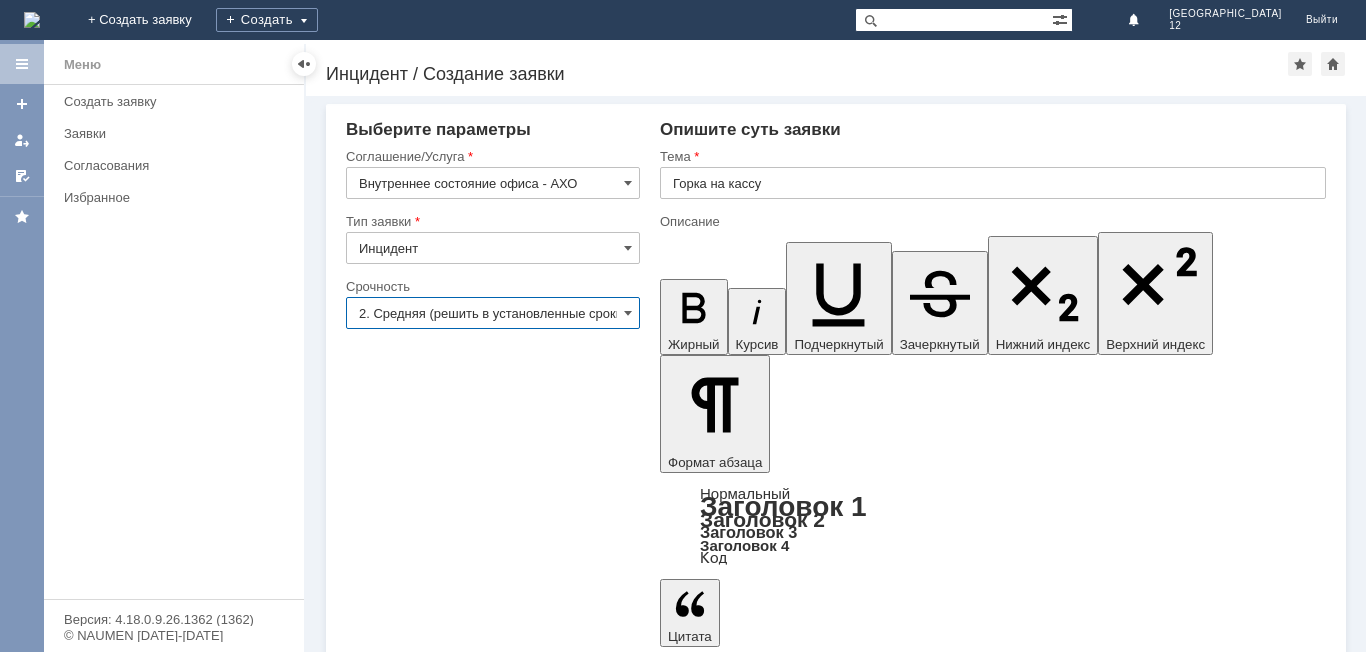 type on "2. Средняя (решить в установленные сроки)" 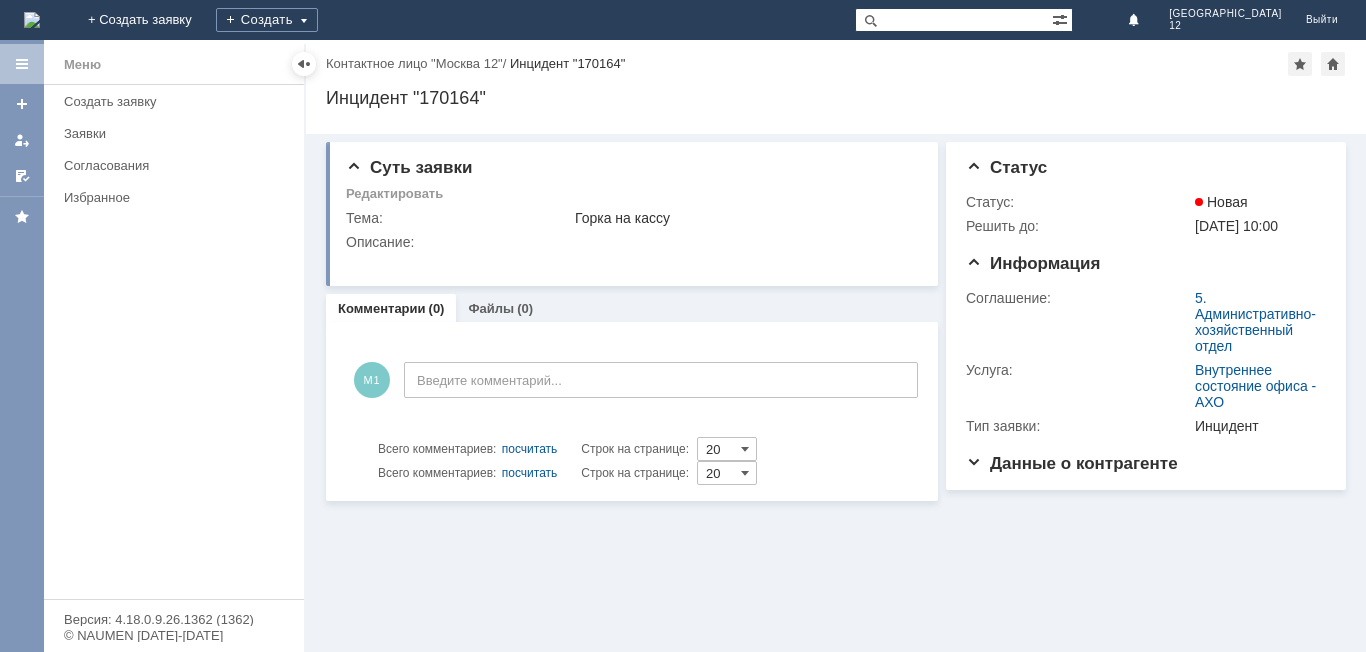 scroll, scrollTop: 0, scrollLeft: 0, axis: both 